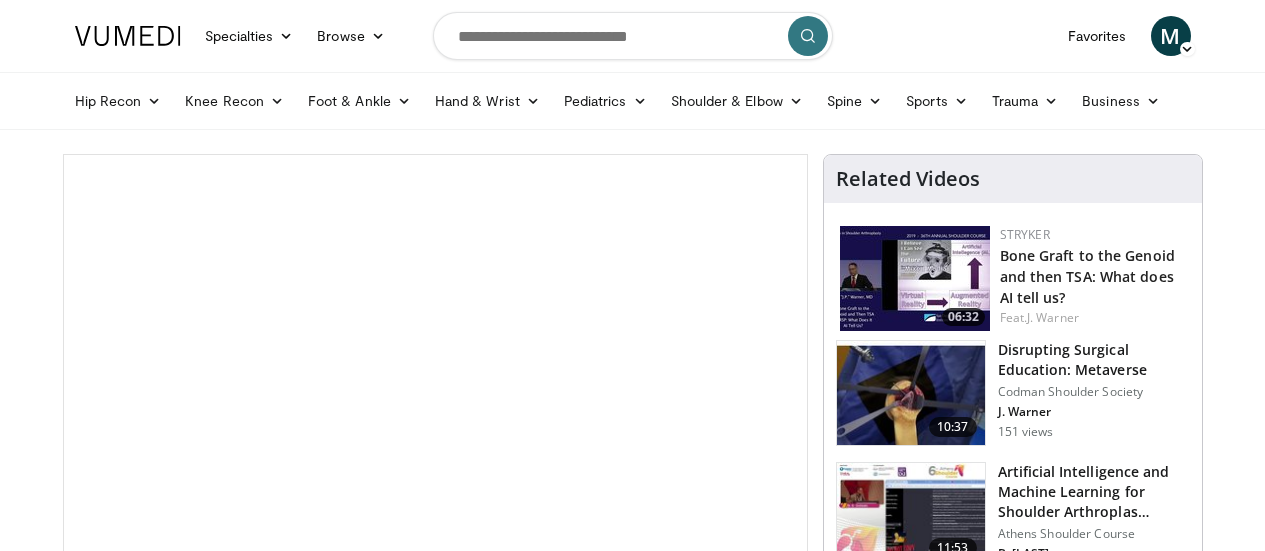 scroll, scrollTop: 0, scrollLeft: 0, axis: both 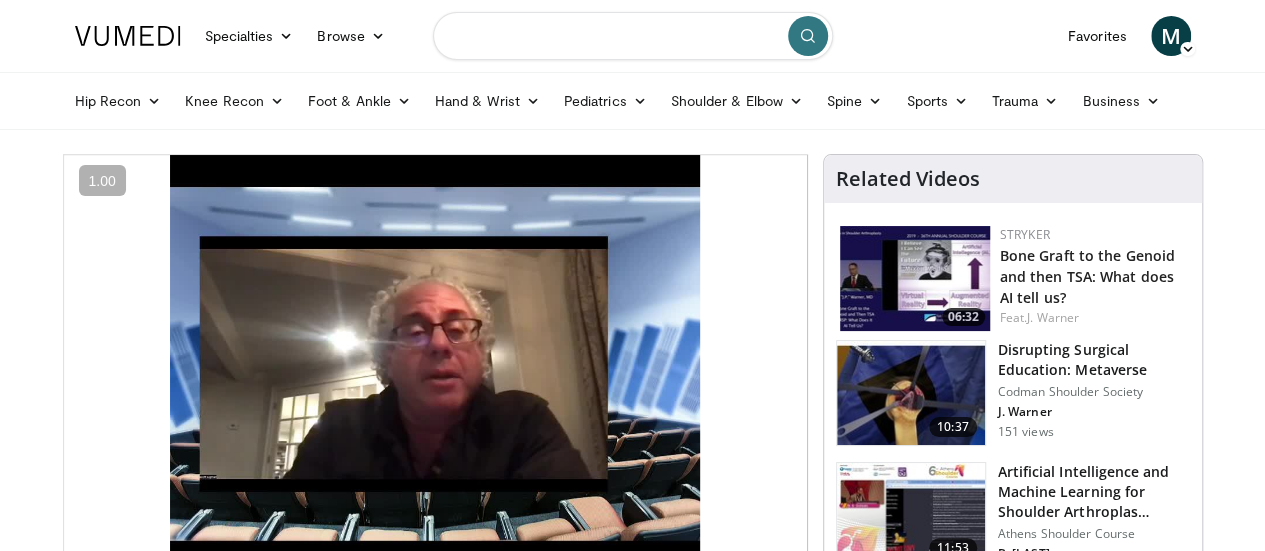 click at bounding box center [633, 36] 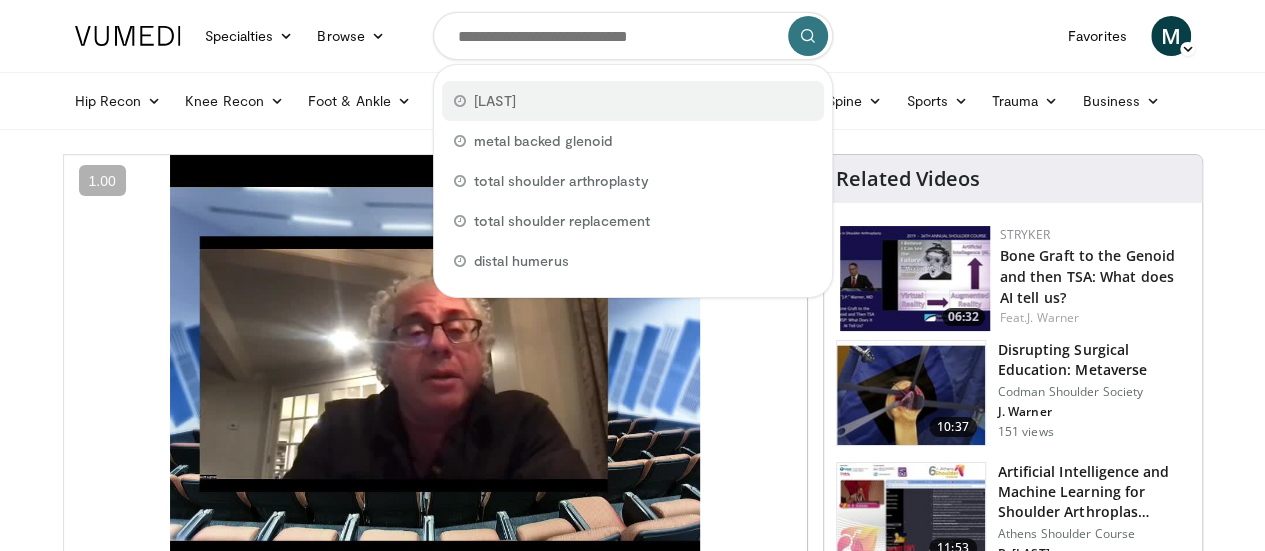 click on "[LAST]" at bounding box center [633, 101] 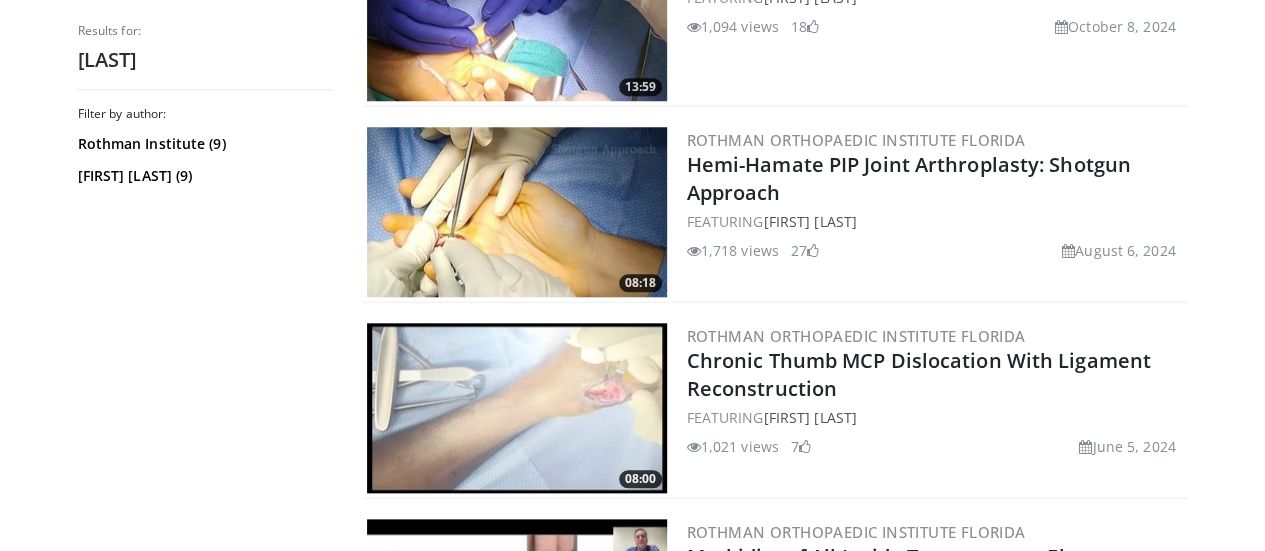 scroll, scrollTop: 831, scrollLeft: 0, axis: vertical 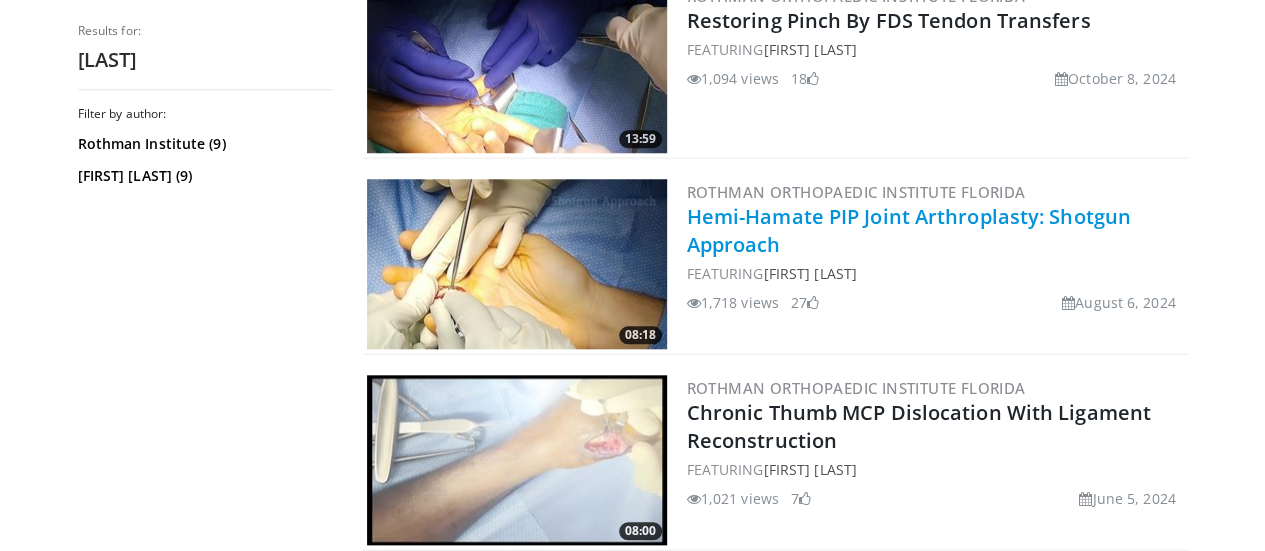 click on "Hemi-Hamate PIP Joint Arthroplasty: Shotgun Approach" at bounding box center (909, 230) 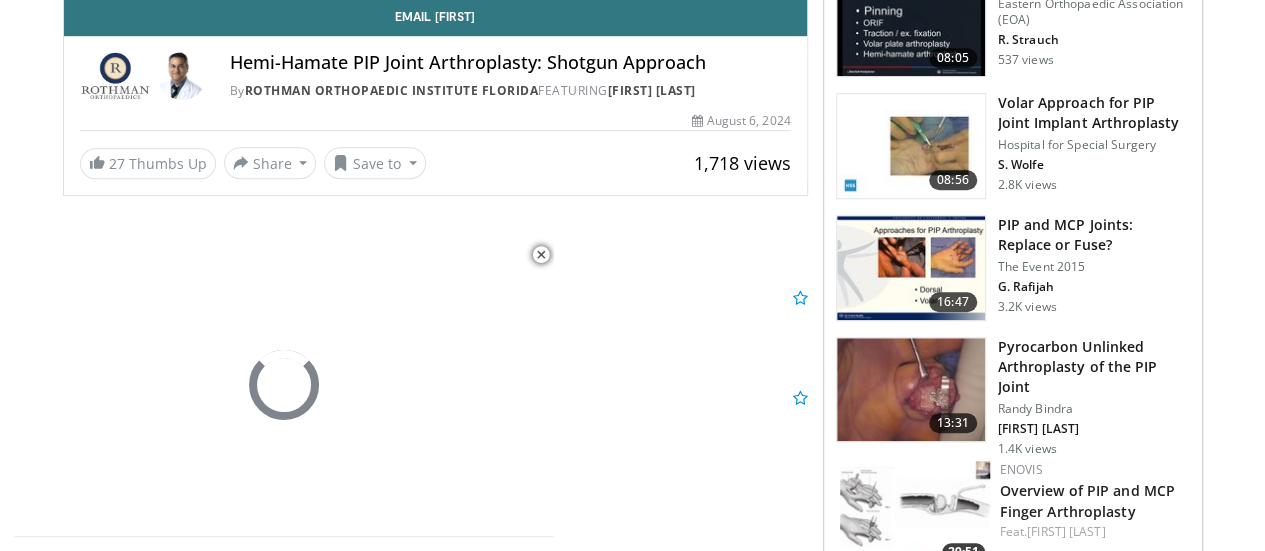 scroll, scrollTop: 616, scrollLeft: 0, axis: vertical 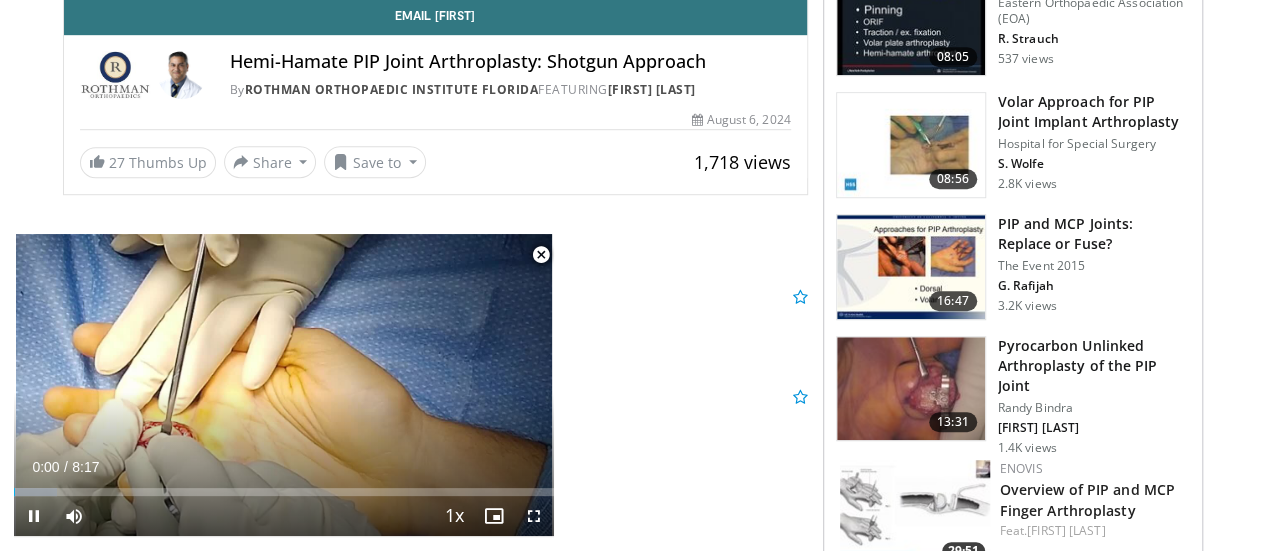 click at bounding box center (541, 255) 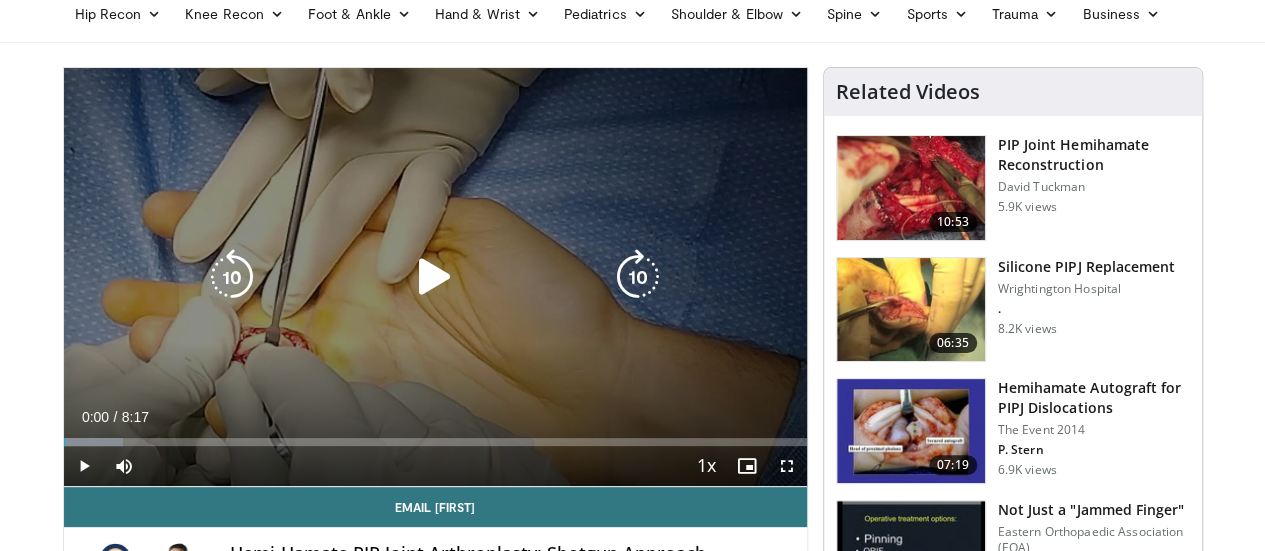 scroll, scrollTop: 69, scrollLeft: 0, axis: vertical 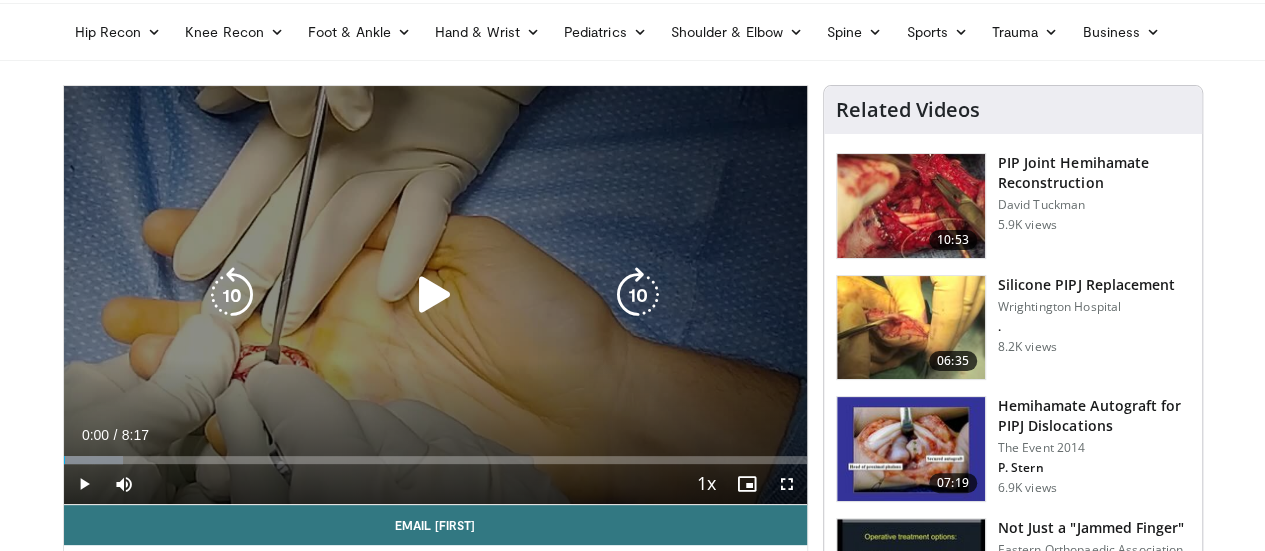 click at bounding box center (435, 295) 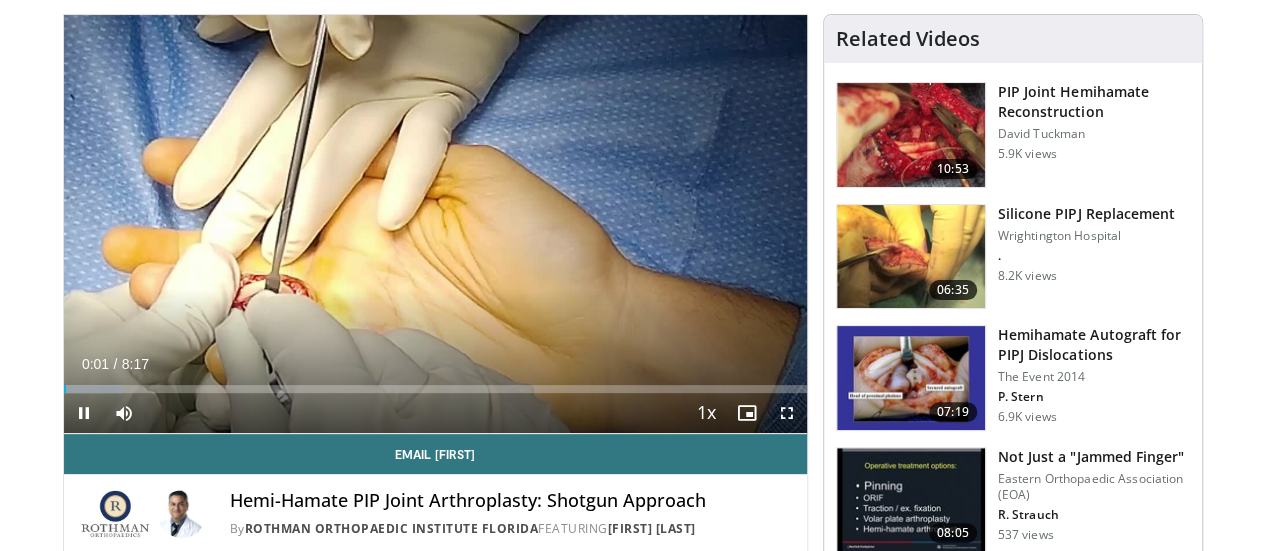 scroll, scrollTop: 141, scrollLeft: 0, axis: vertical 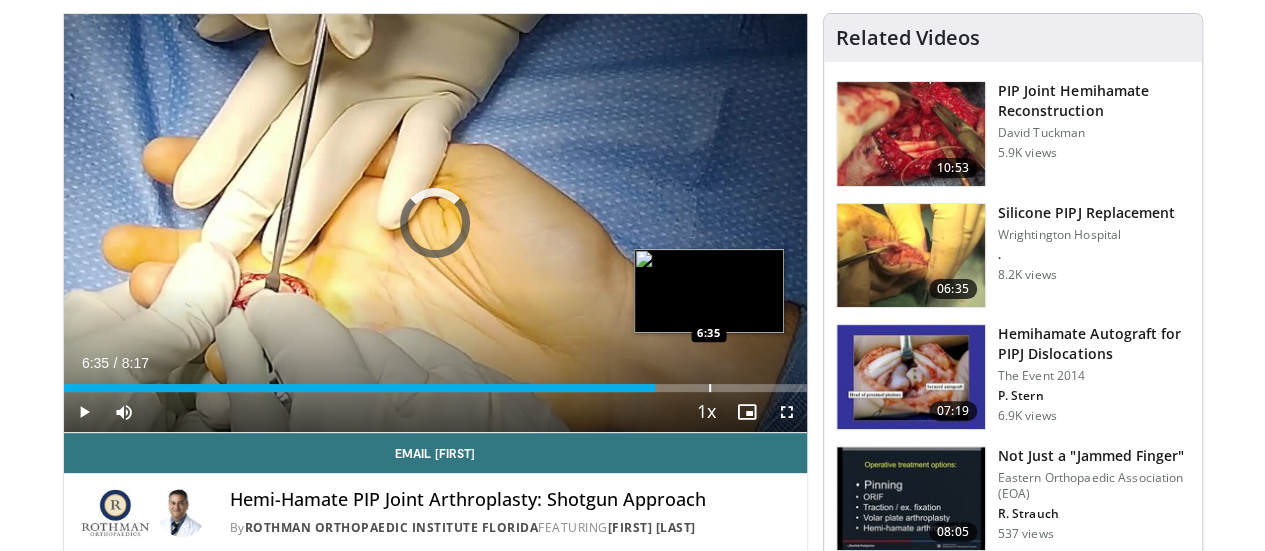 click at bounding box center [710, 388] 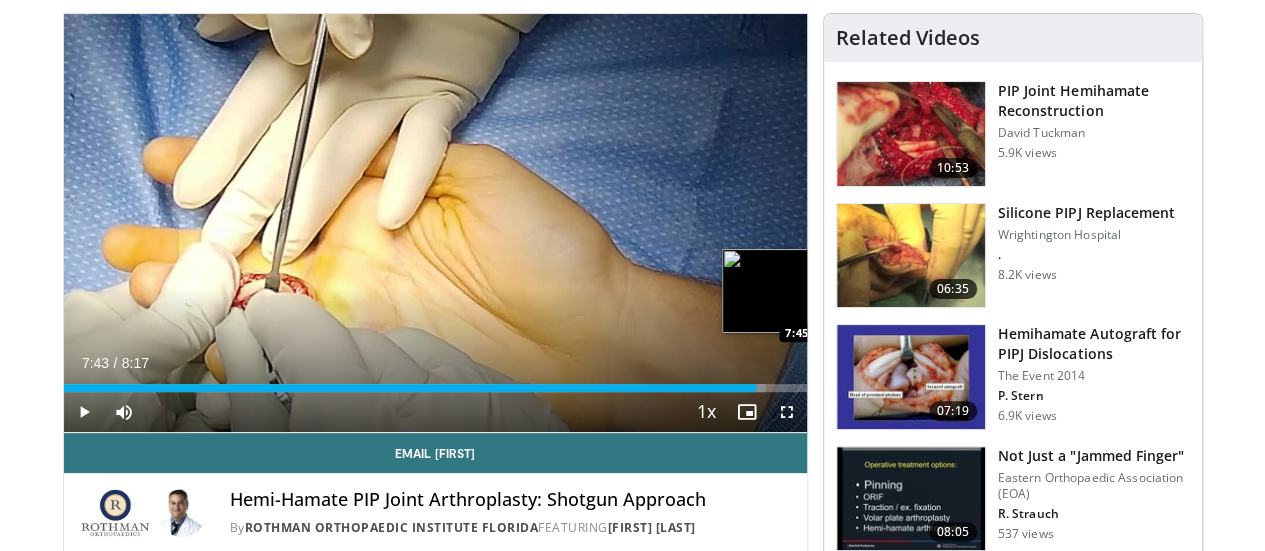 click on "Loaded :  94.41% 6:41 7:45" at bounding box center [435, 388] 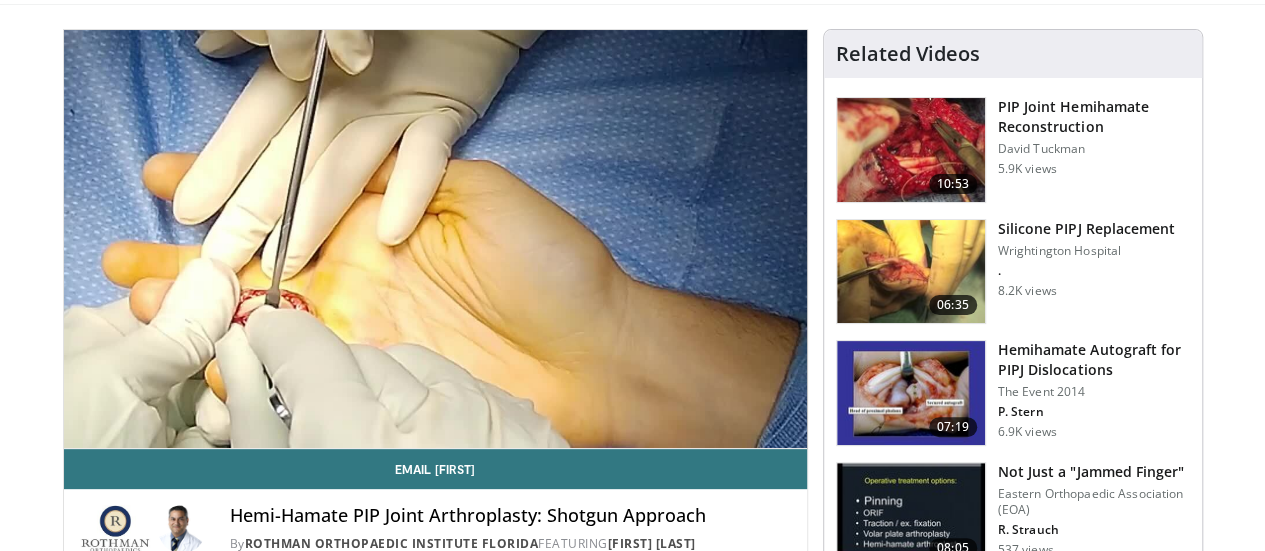 scroll, scrollTop: 124, scrollLeft: 0, axis: vertical 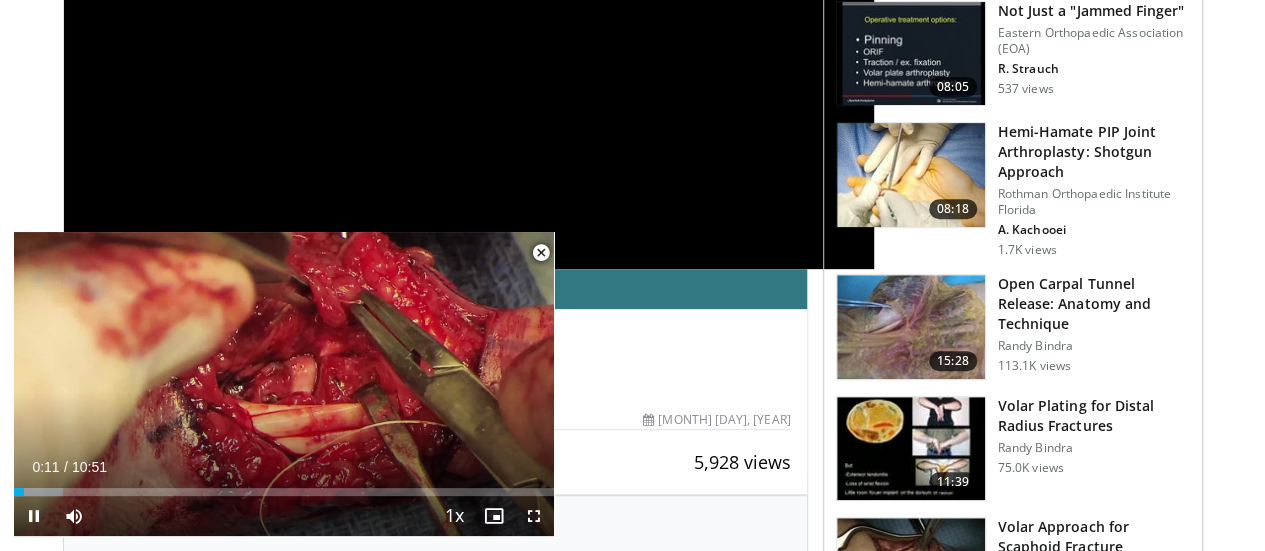 click at bounding box center [541, 253] 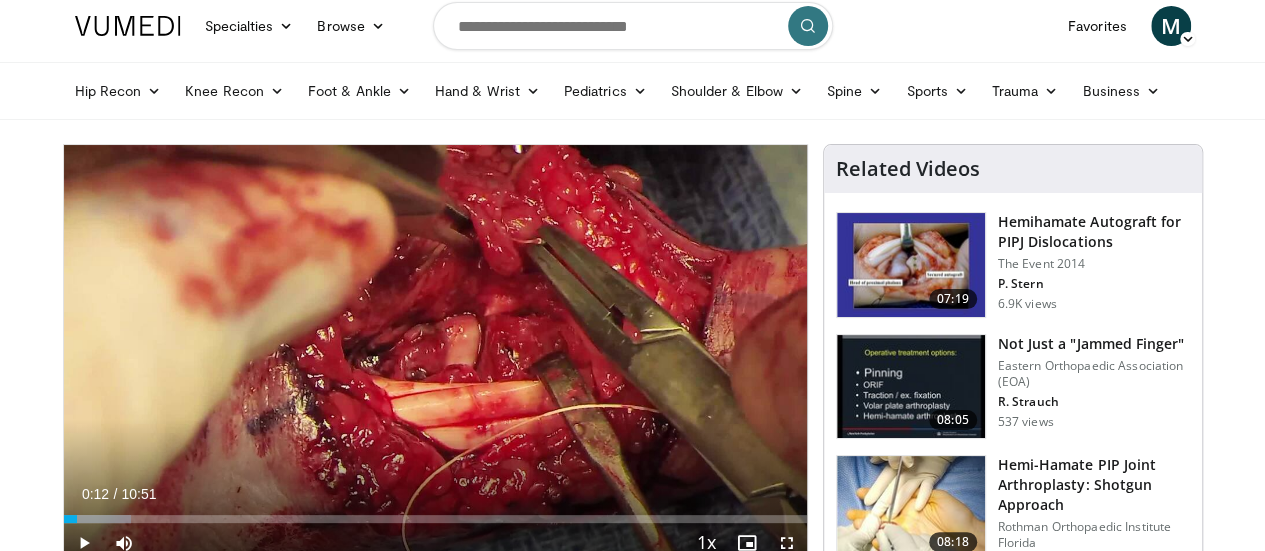 scroll, scrollTop: 0, scrollLeft: 0, axis: both 